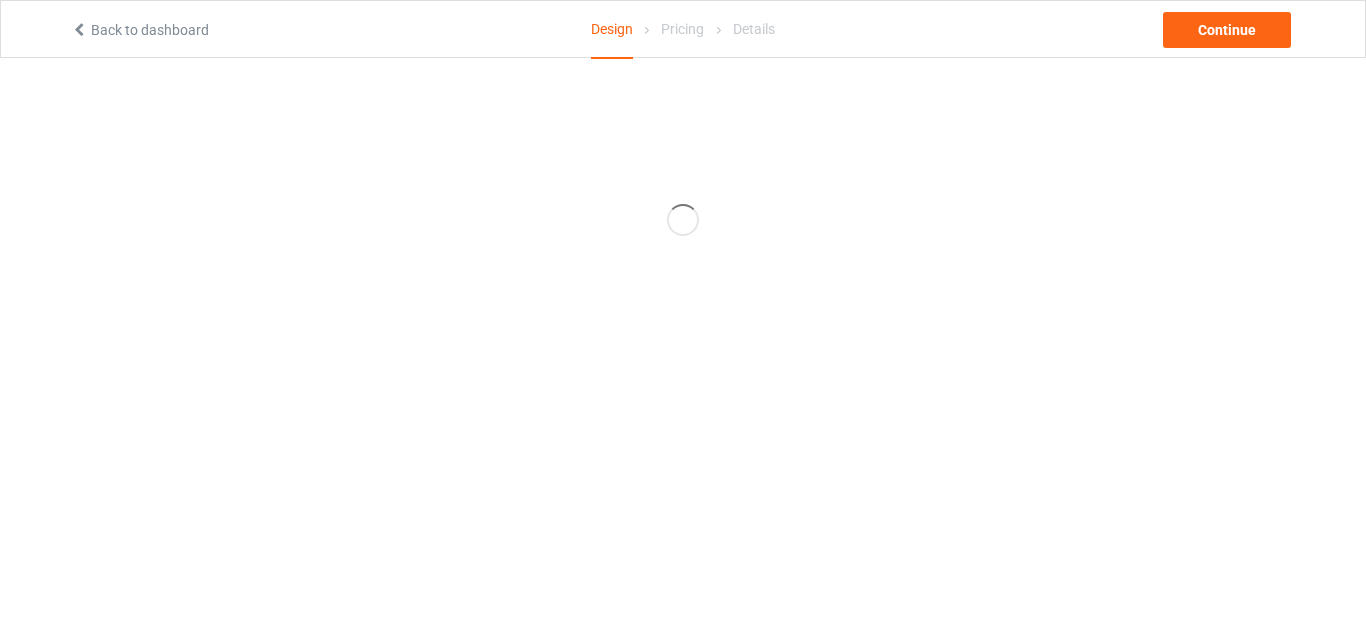 scroll, scrollTop: 0, scrollLeft: 0, axis: both 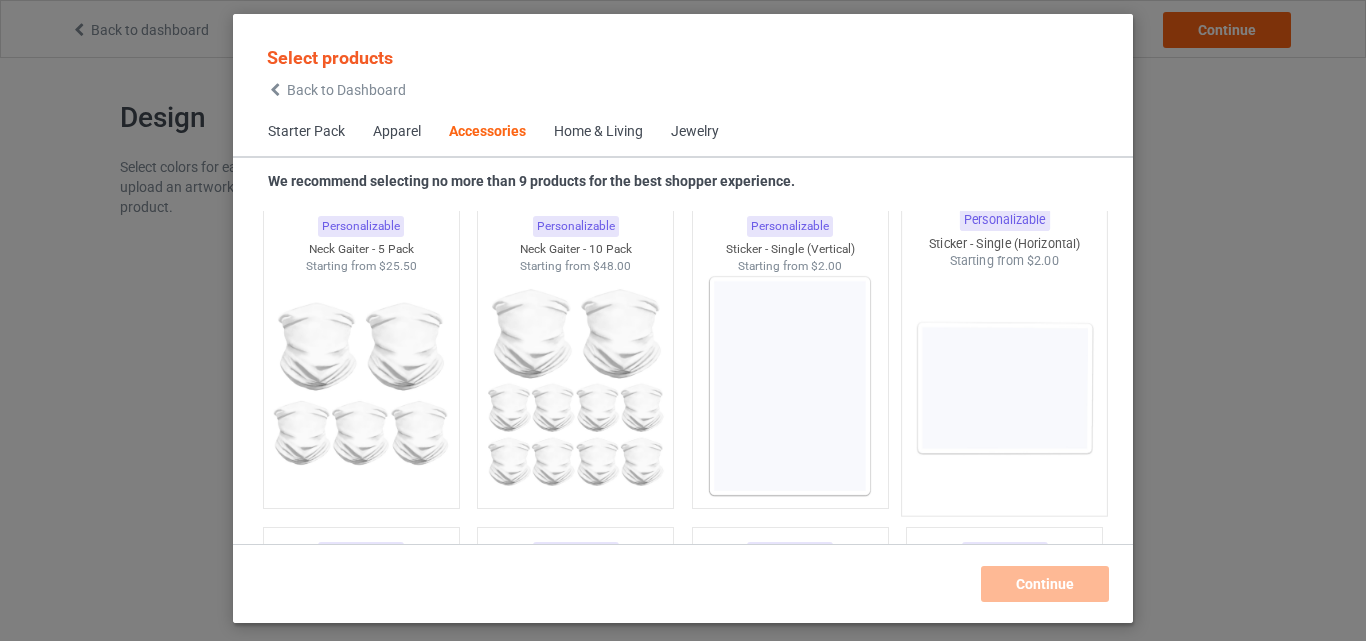 click at bounding box center [1005, 387] 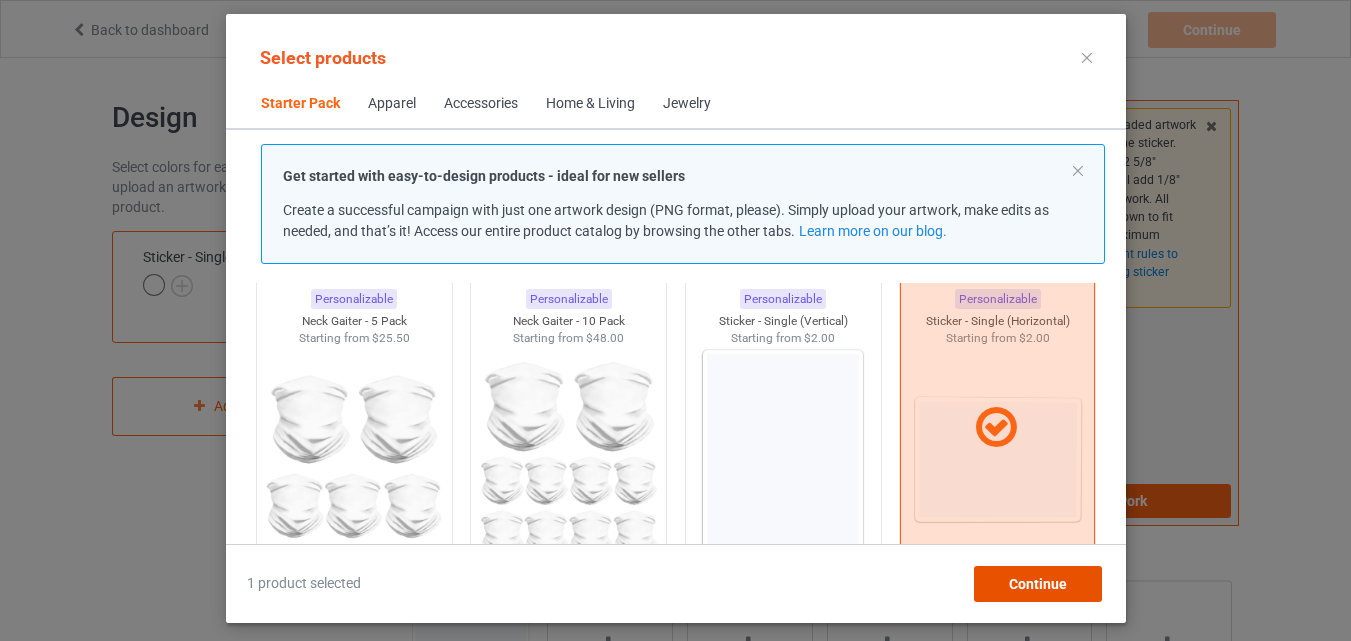 click on "Continue" at bounding box center (1037, 584) 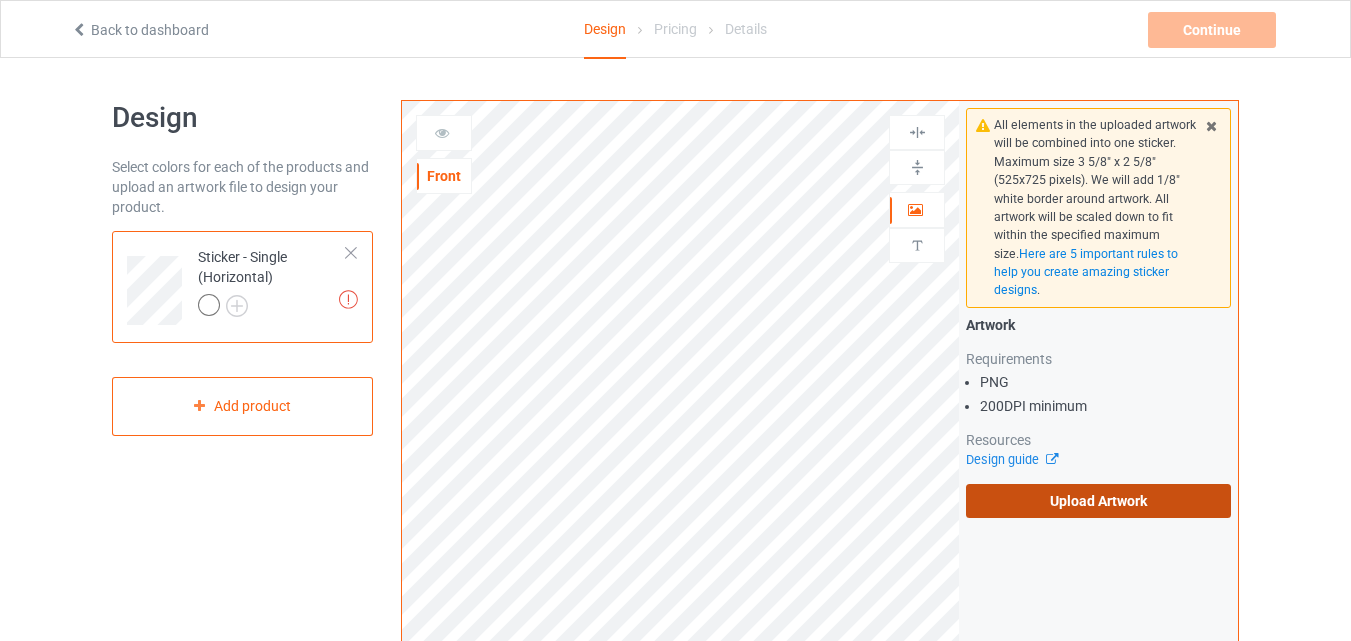 click on "Upload Artwork" at bounding box center (1098, 501) 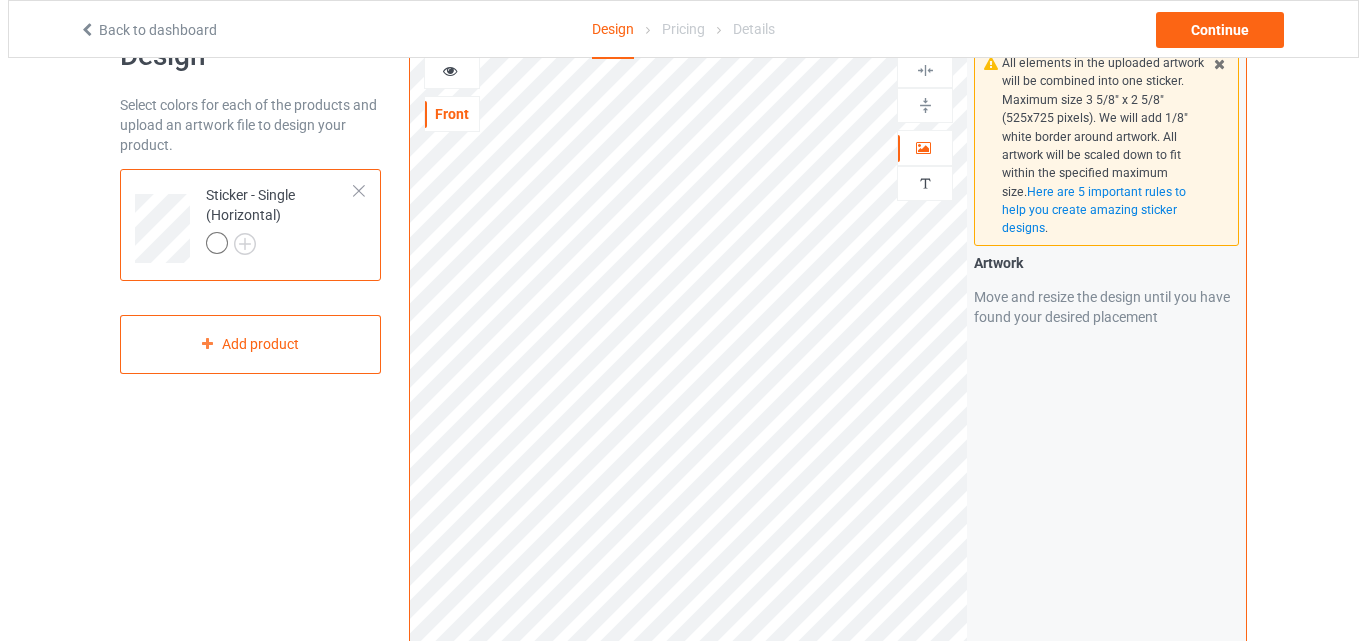 scroll, scrollTop: 0, scrollLeft: 0, axis: both 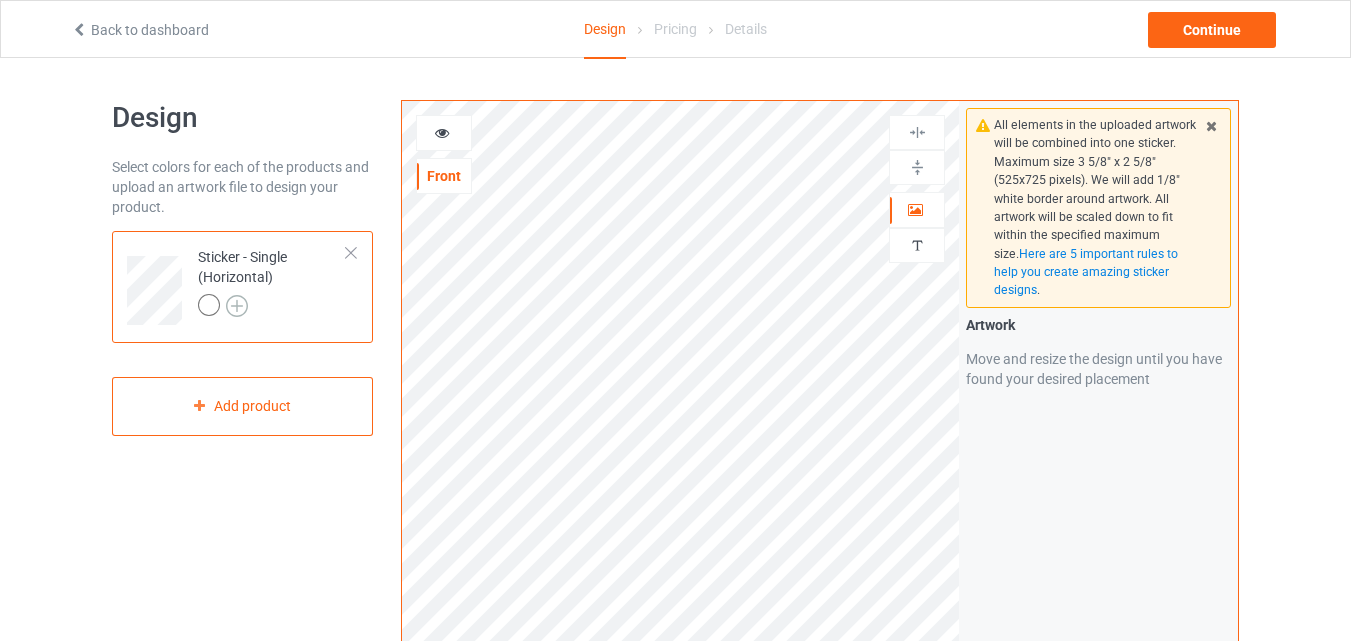 click at bounding box center [237, 306] 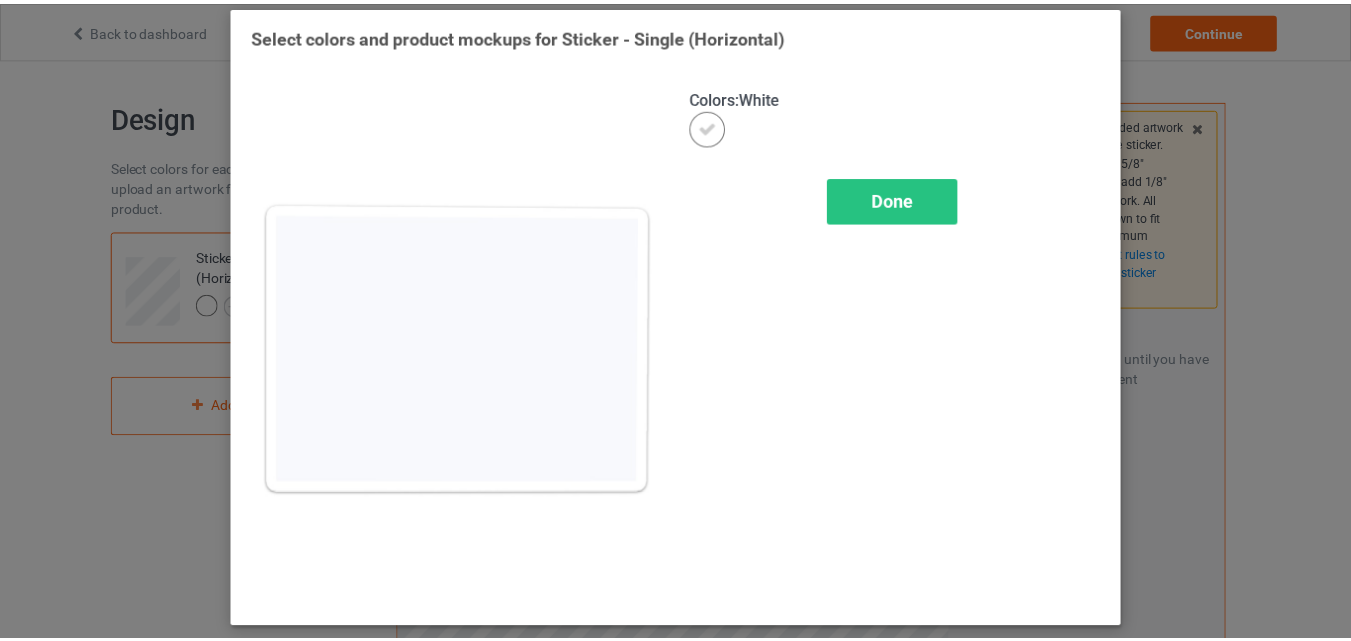 scroll, scrollTop: 9, scrollLeft: 0, axis: vertical 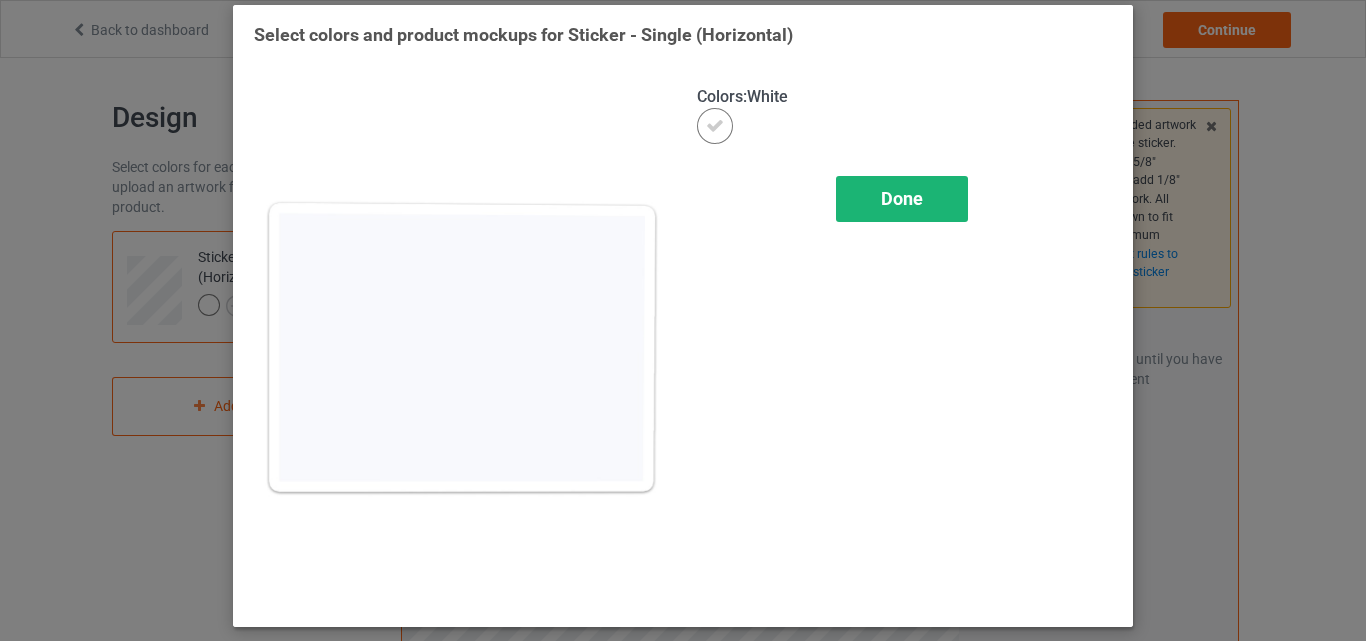 click on "Done" at bounding box center [902, 199] 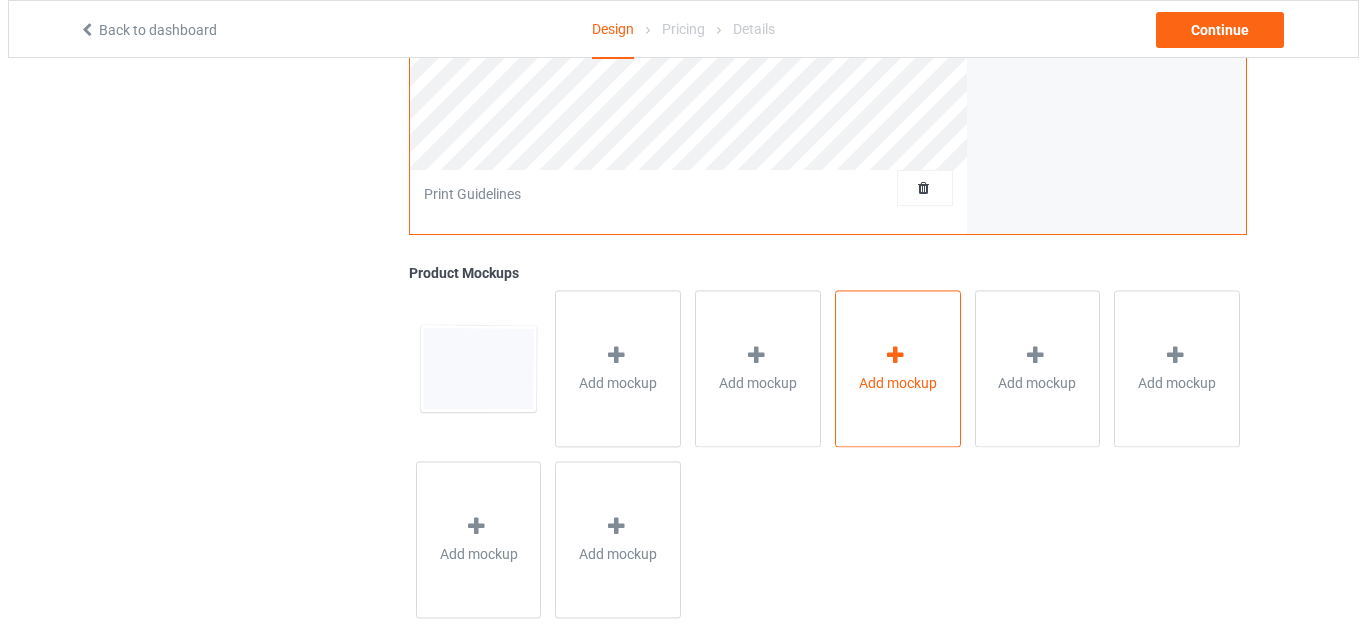 scroll, scrollTop: 655, scrollLeft: 0, axis: vertical 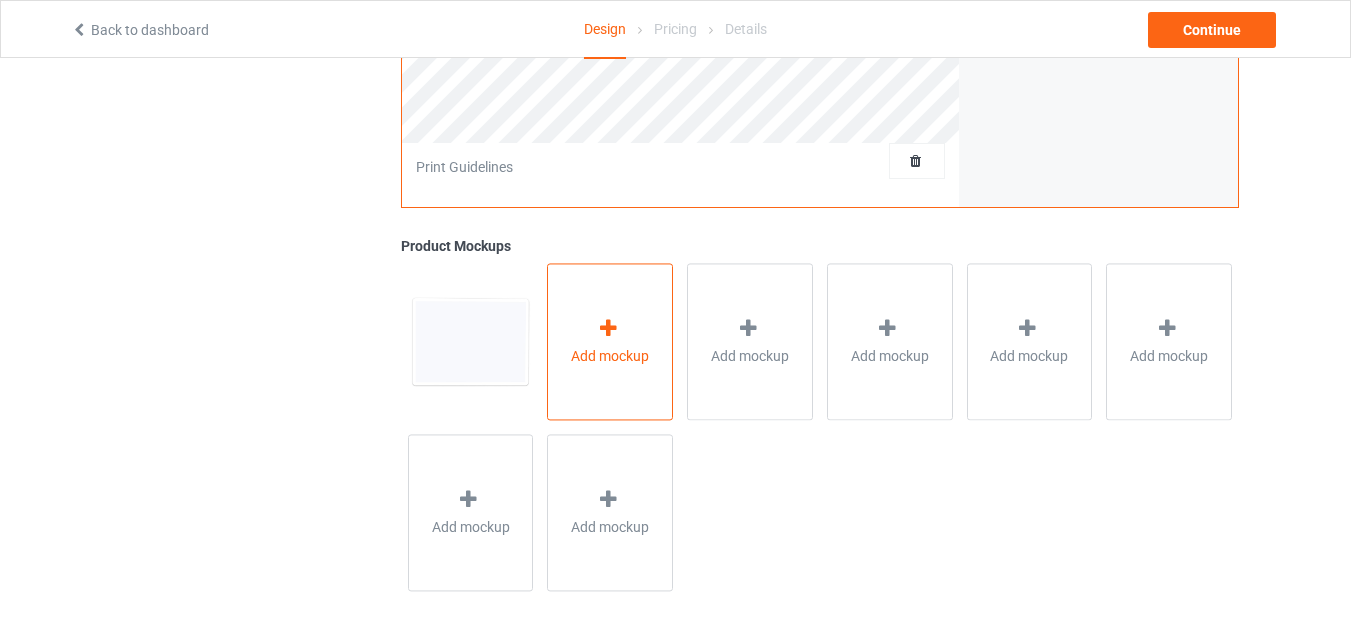 click on "Add mockup" at bounding box center [610, 341] 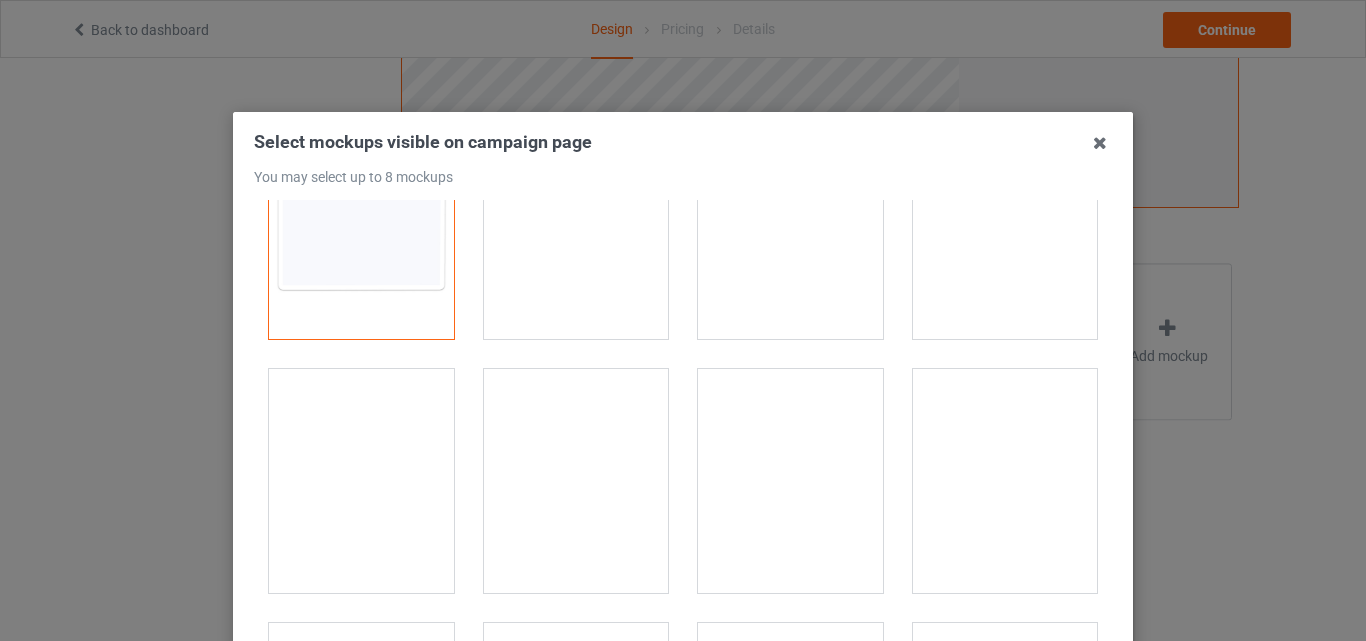 scroll, scrollTop: 200, scrollLeft: 0, axis: vertical 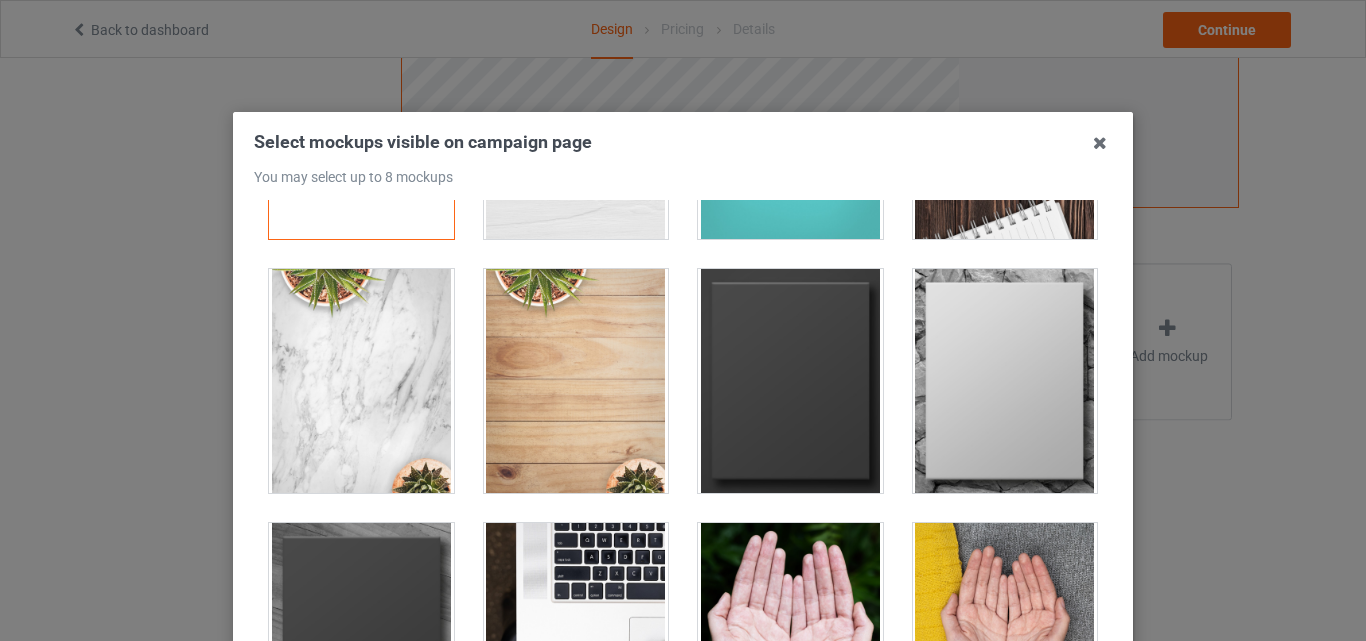 click at bounding box center (790, 381) 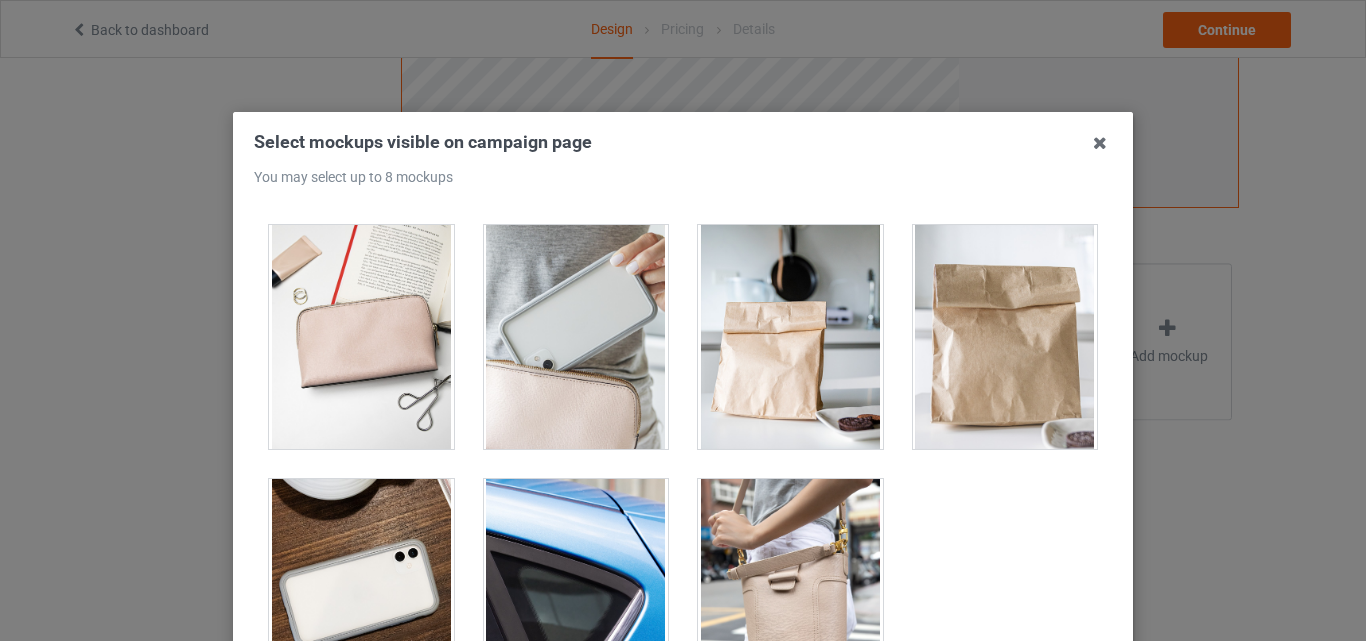 scroll, scrollTop: 1265, scrollLeft: 0, axis: vertical 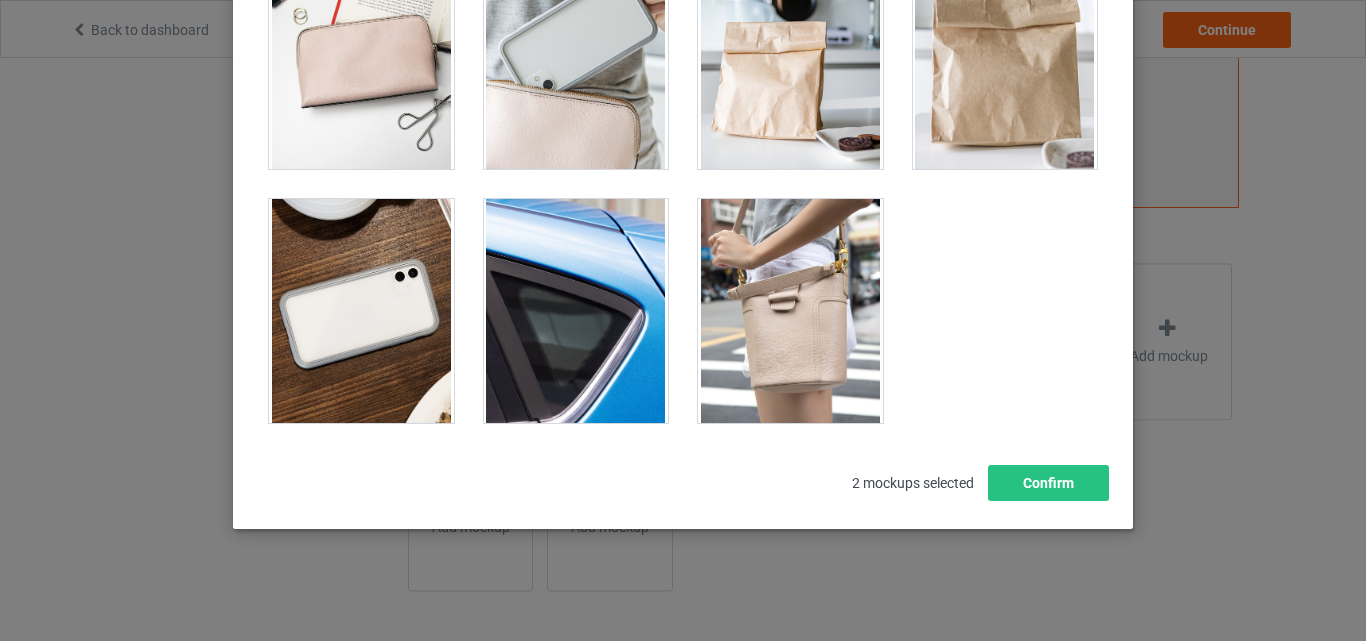 click at bounding box center [576, 311] 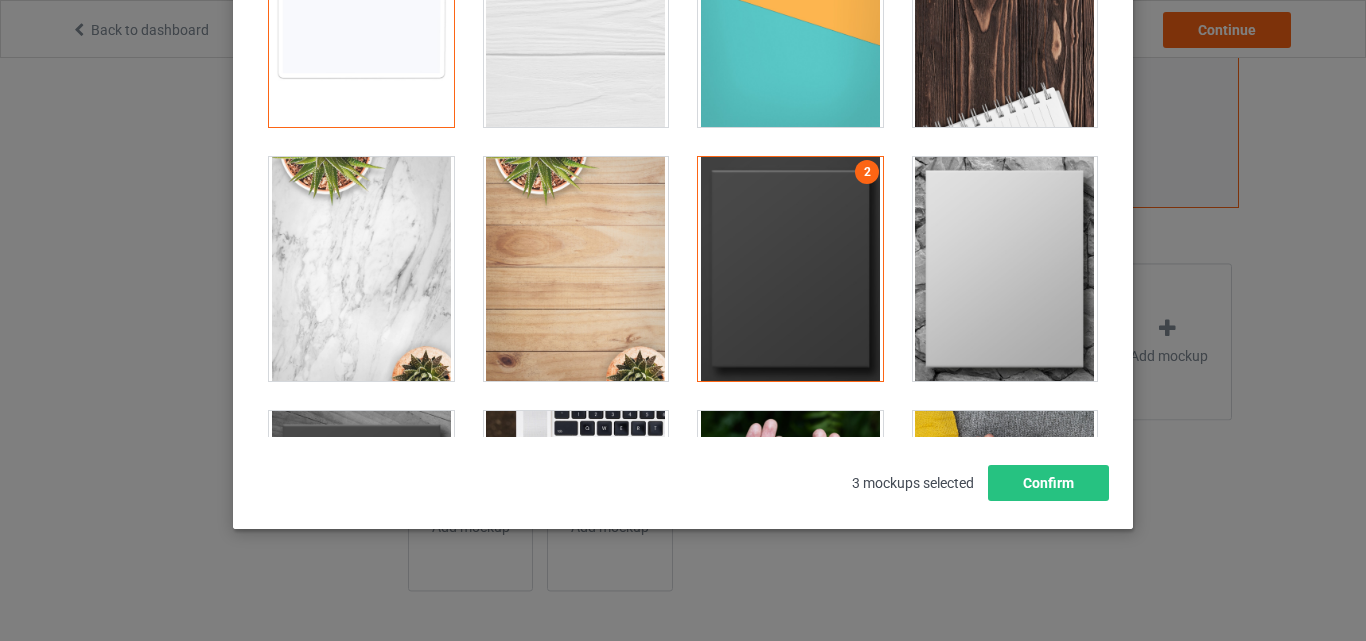 scroll, scrollTop: 0, scrollLeft: 0, axis: both 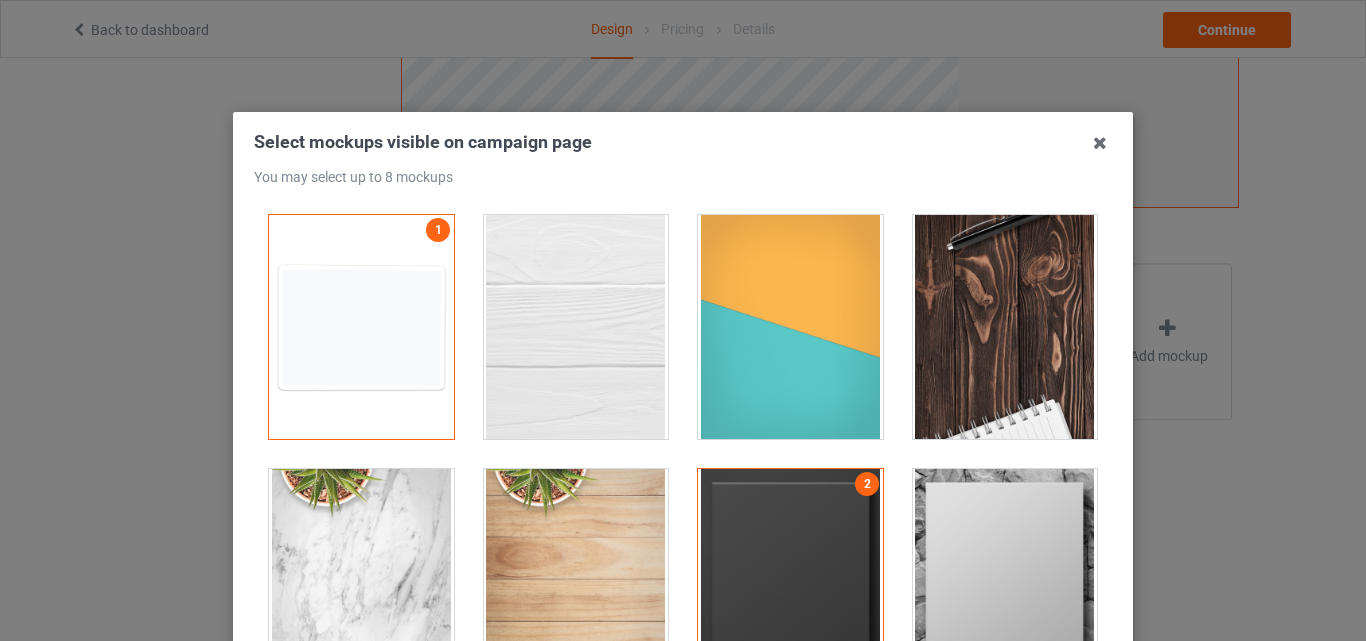 click at bounding box center (1005, 327) 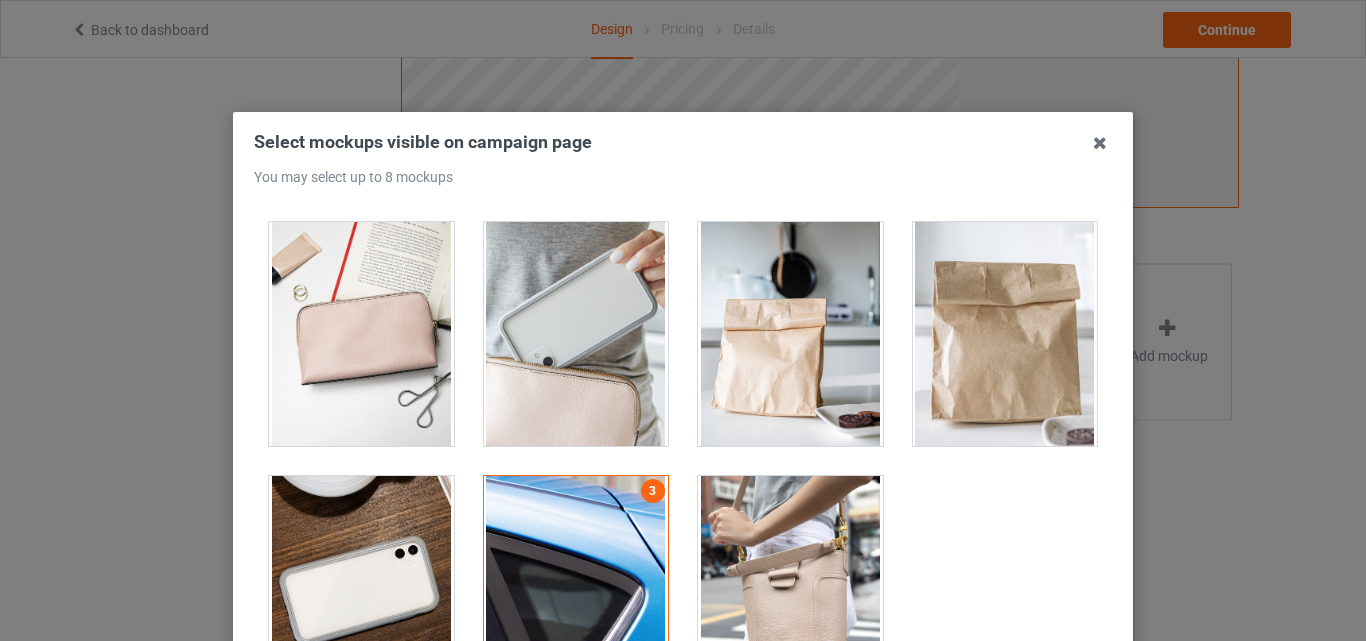 scroll, scrollTop: 1265, scrollLeft: 0, axis: vertical 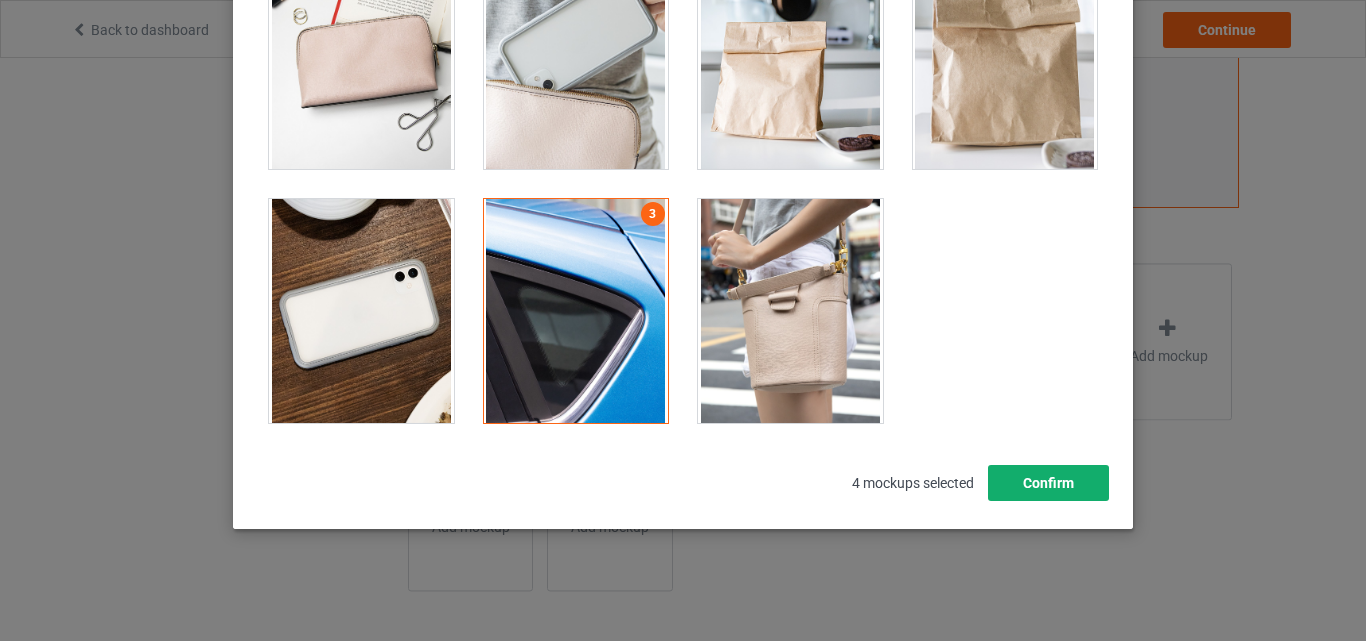 click on "Confirm" at bounding box center (1048, 483) 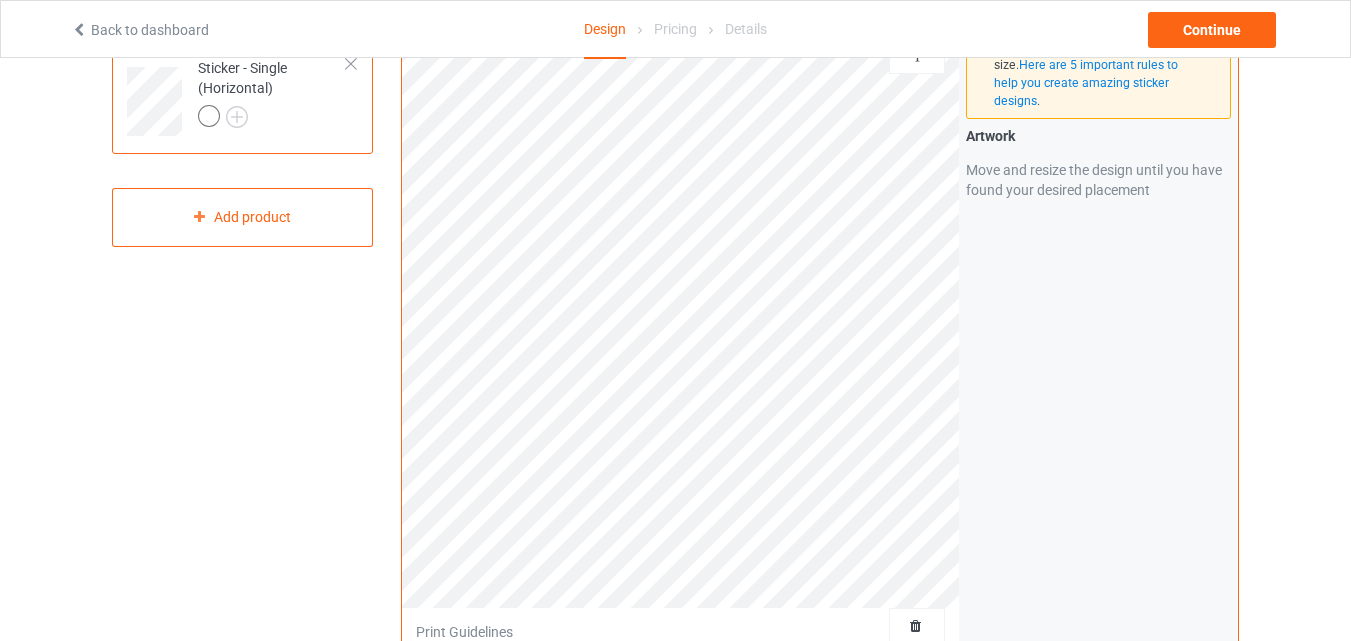 scroll, scrollTop: 155, scrollLeft: 0, axis: vertical 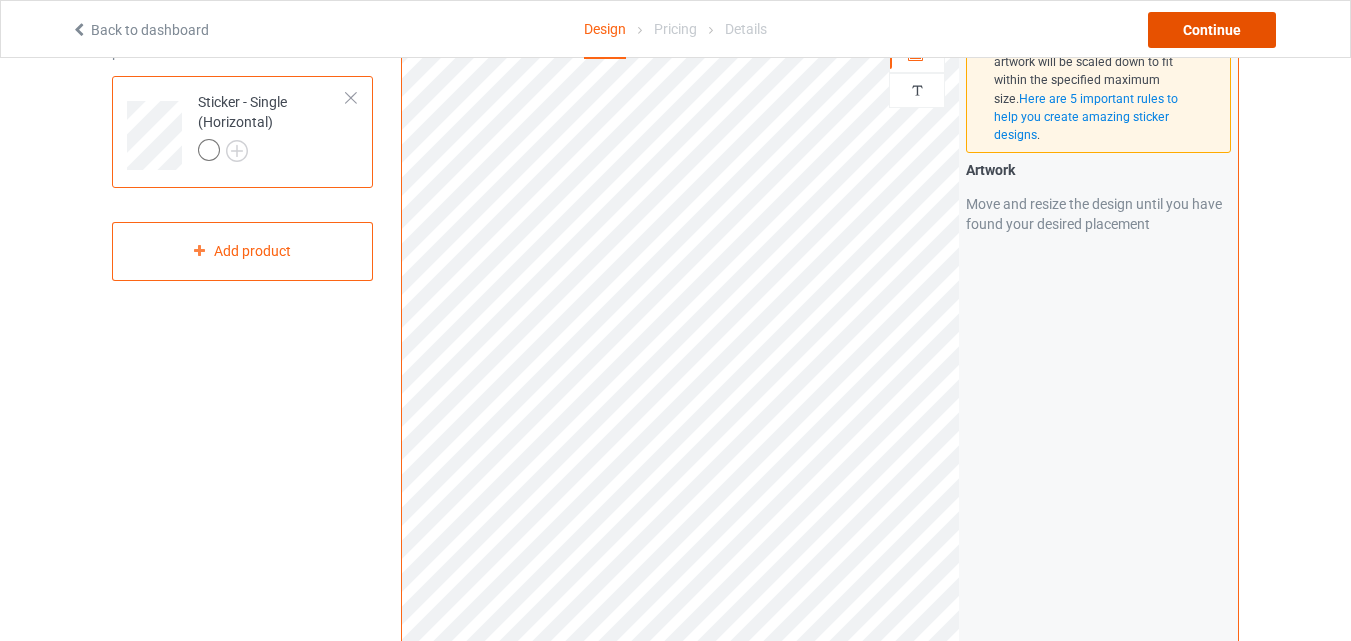 click on "Continue" at bounding box center (1212, 30) 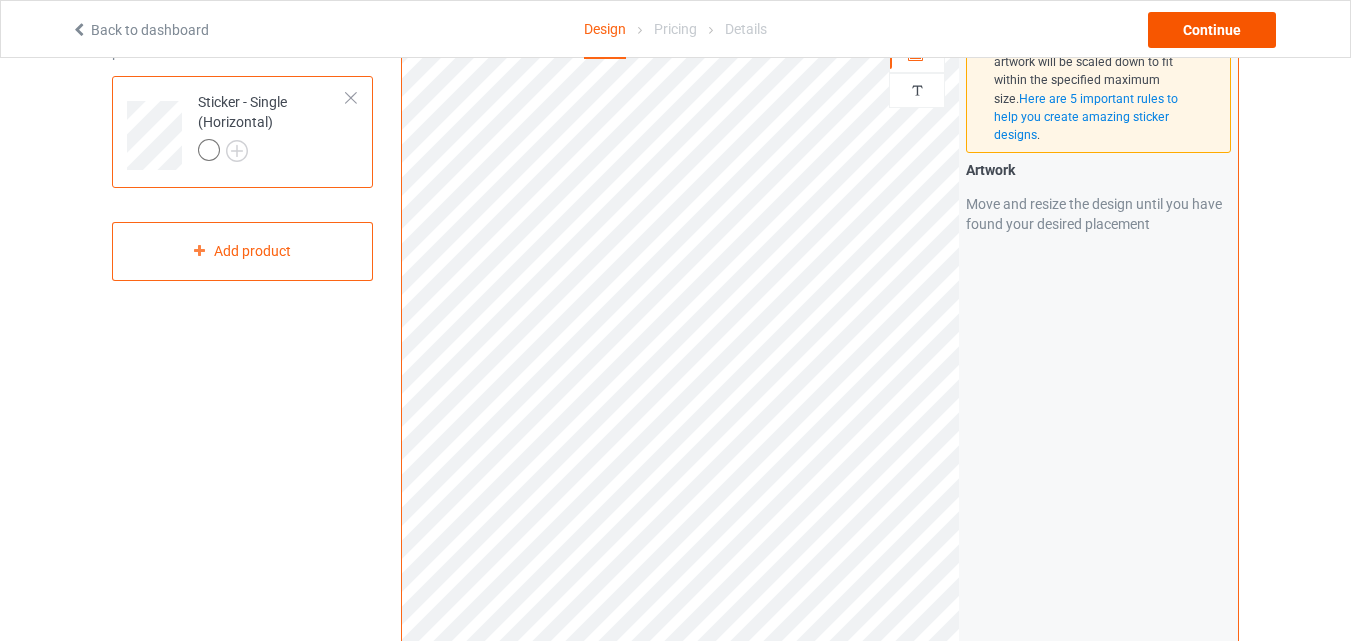 scroll, scrollTop: 0, scrollLeft: 0, axis: both 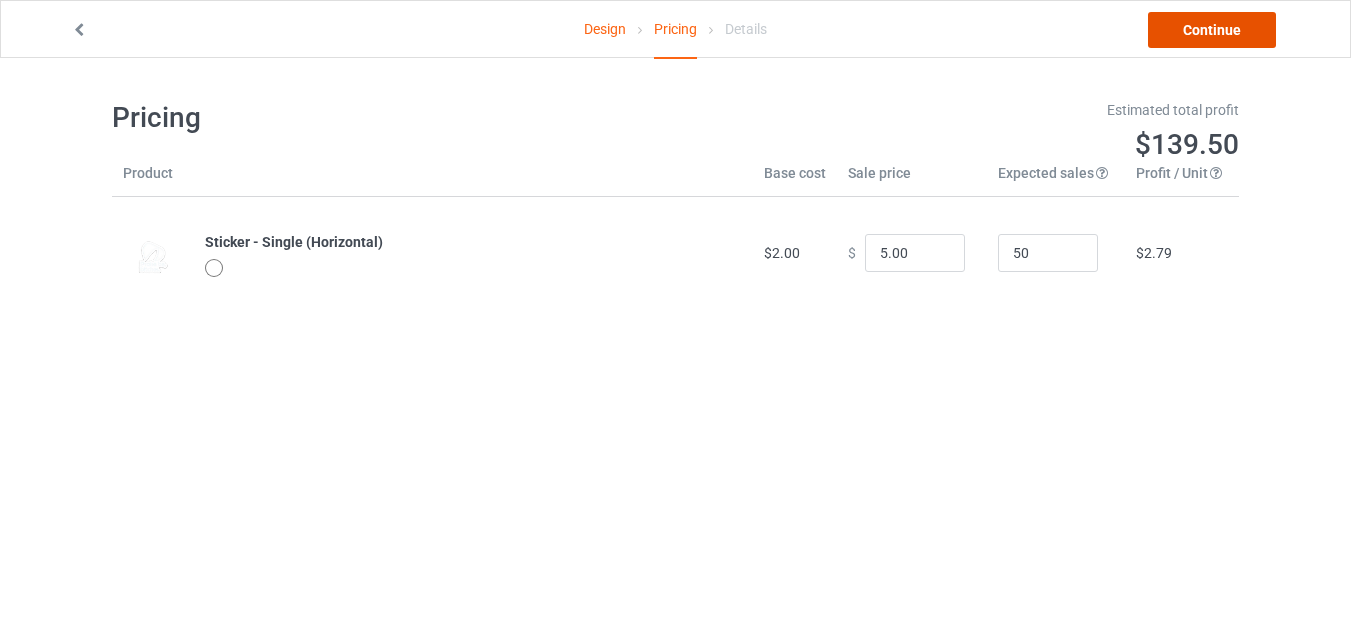 click on "Continue" at bounding box center (1212, 30) 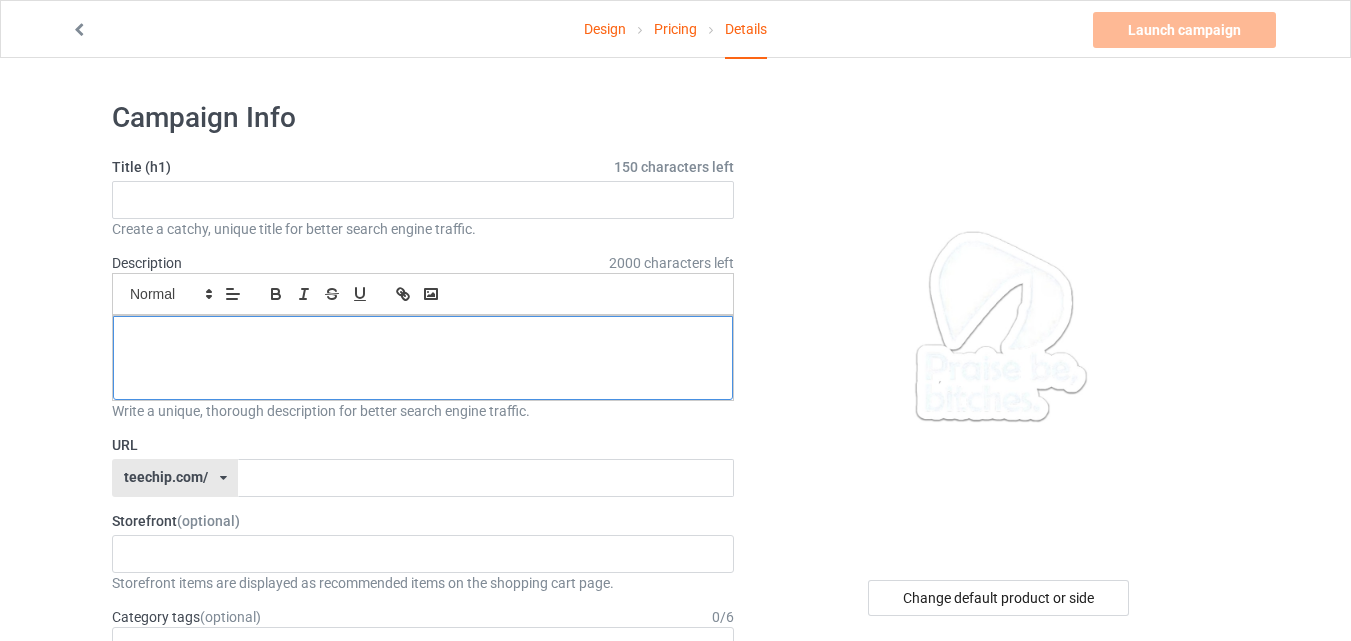 click at bounding box center [423, 358] 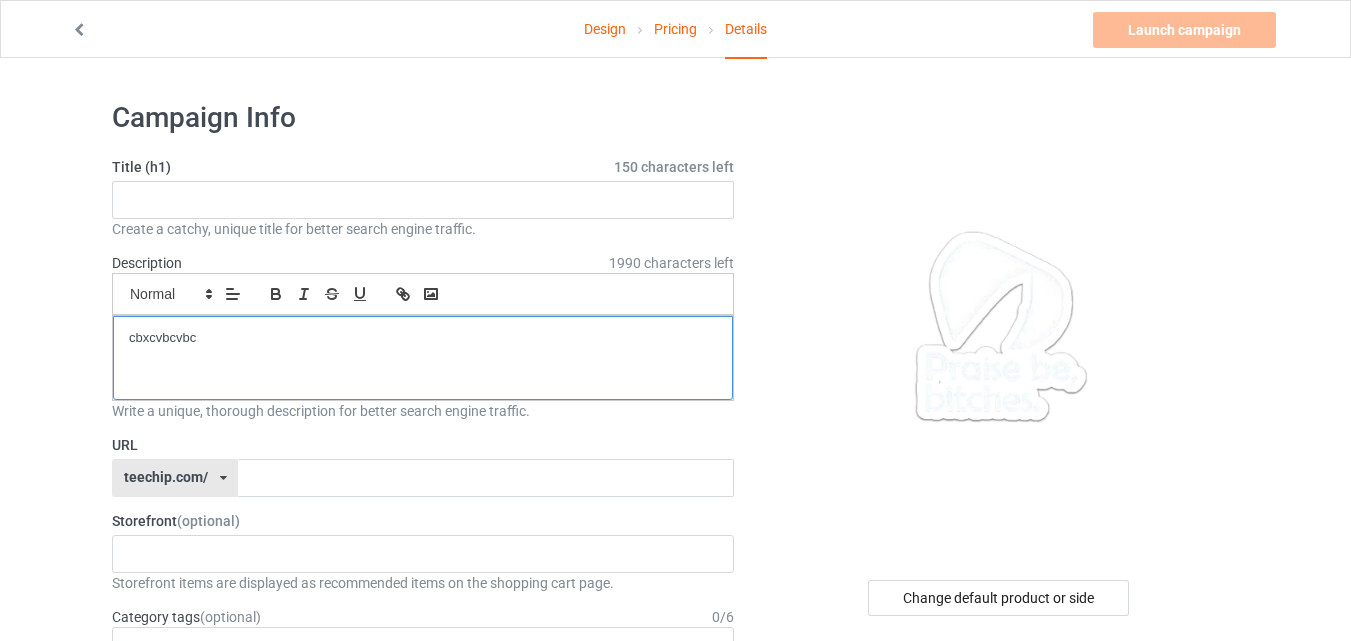 type 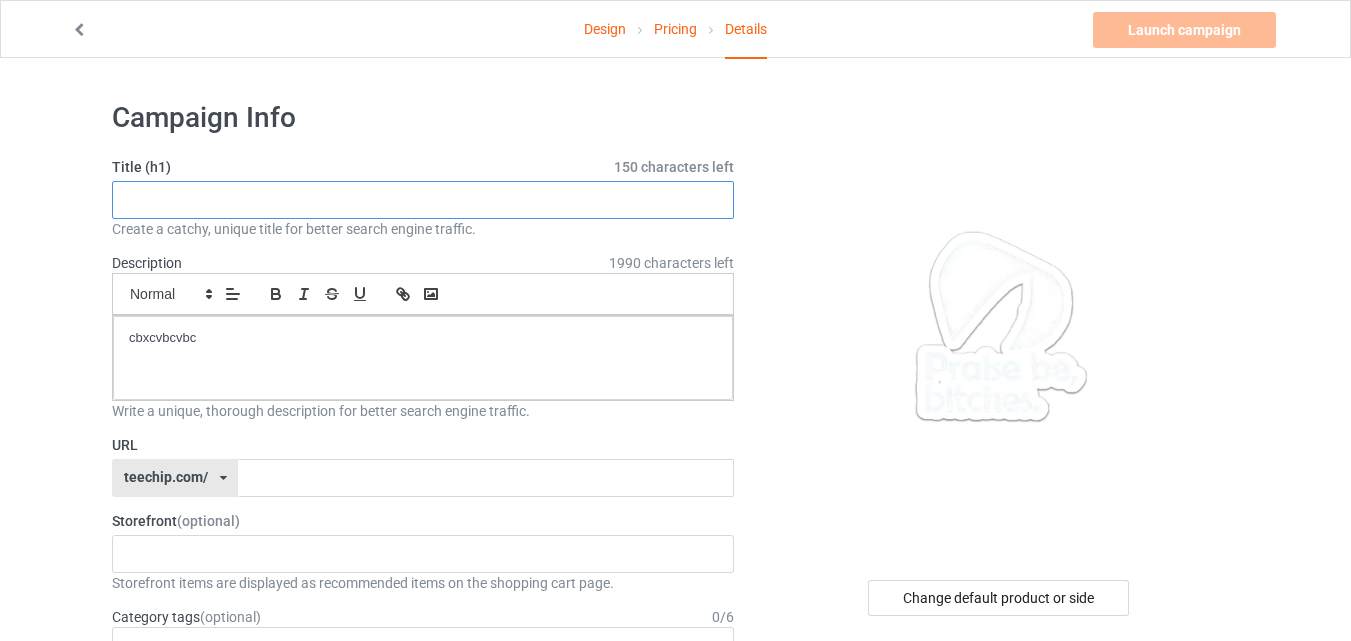 click at bounding box center (423, 200) 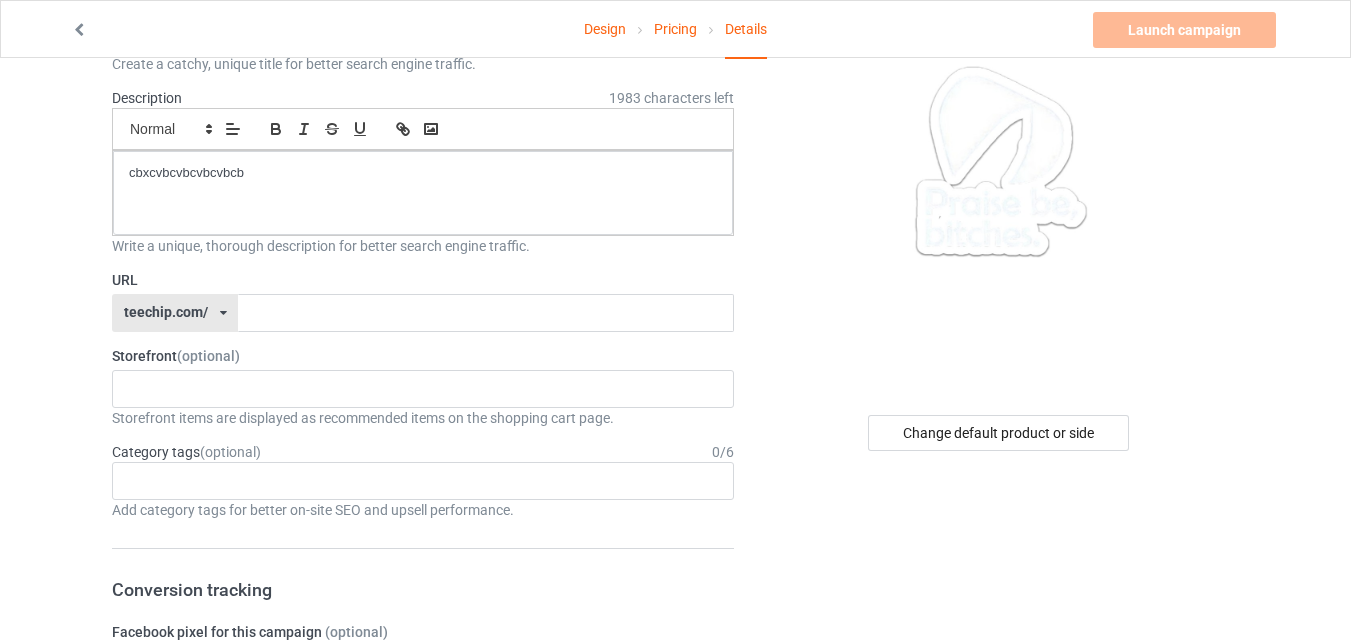 scroll, scrollTop: 200, scrollLeft: 0, axis: vertical 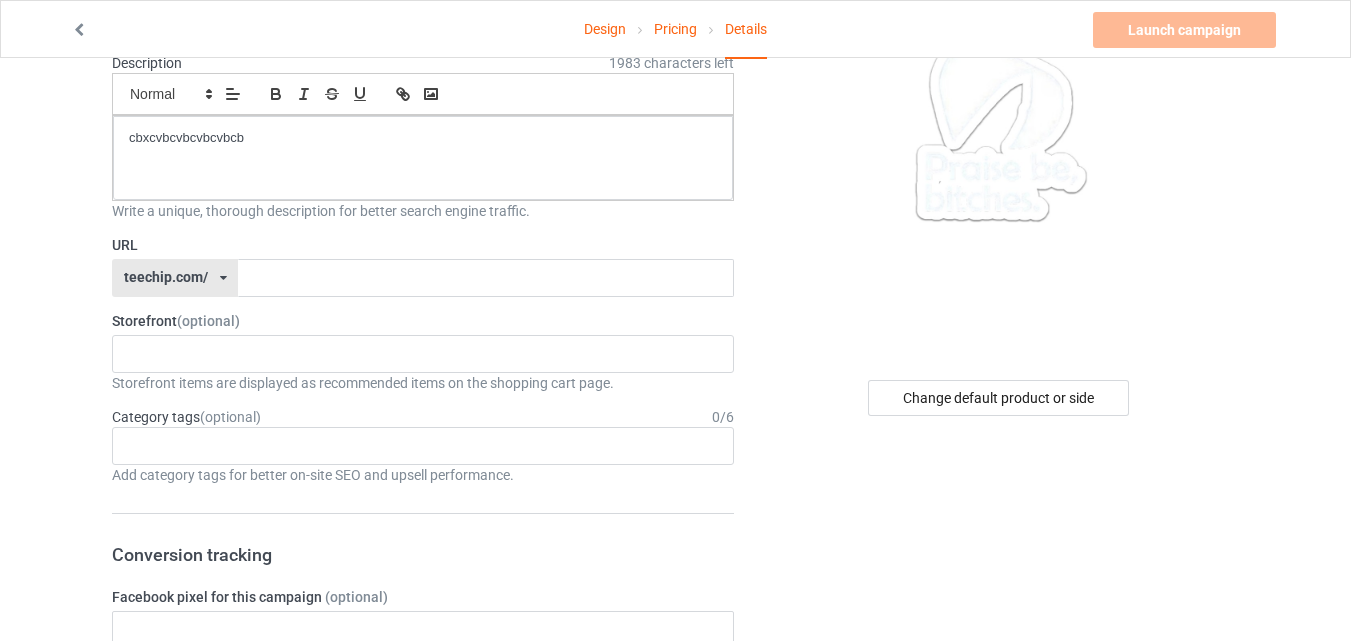 type on "[FIRST] [LAST]" 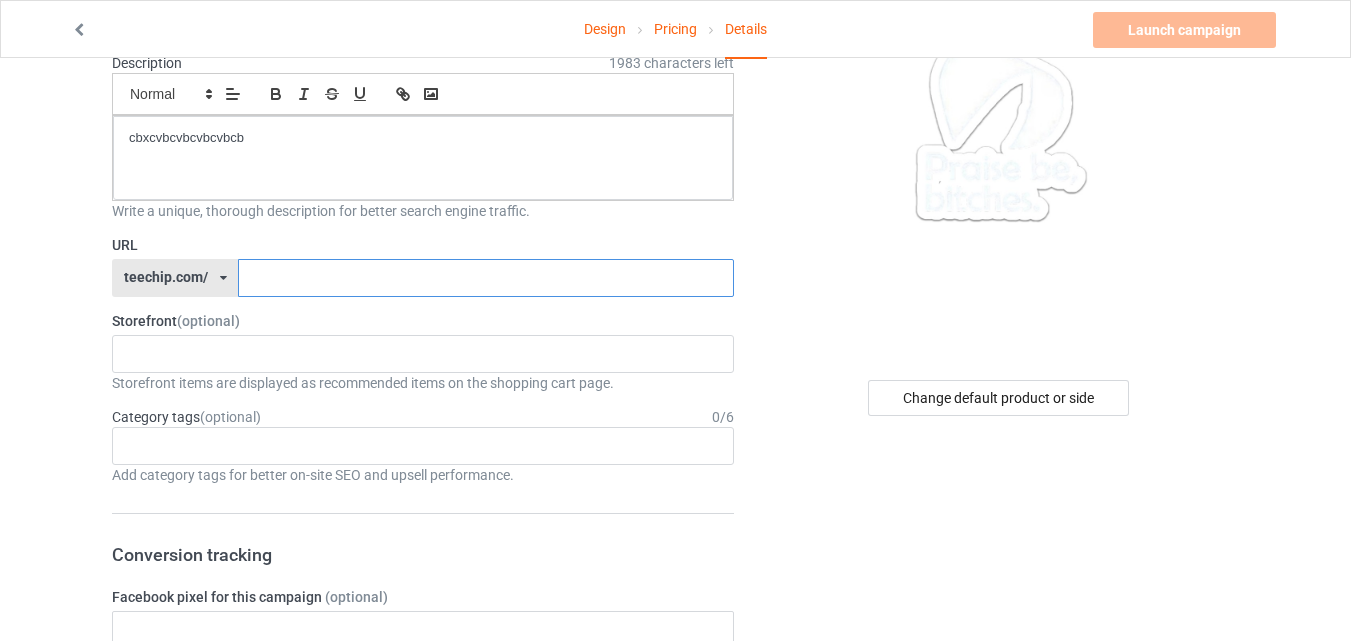 click at bounding box center [485, 278] 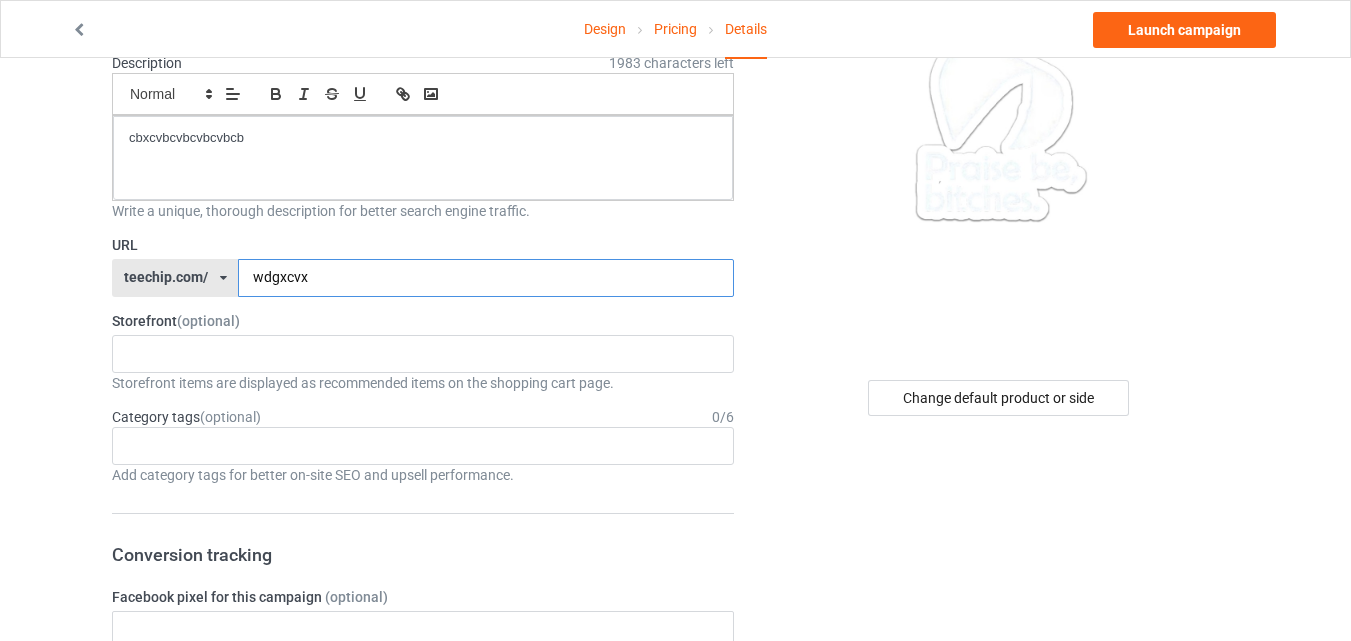 type on "wdgxcvx" 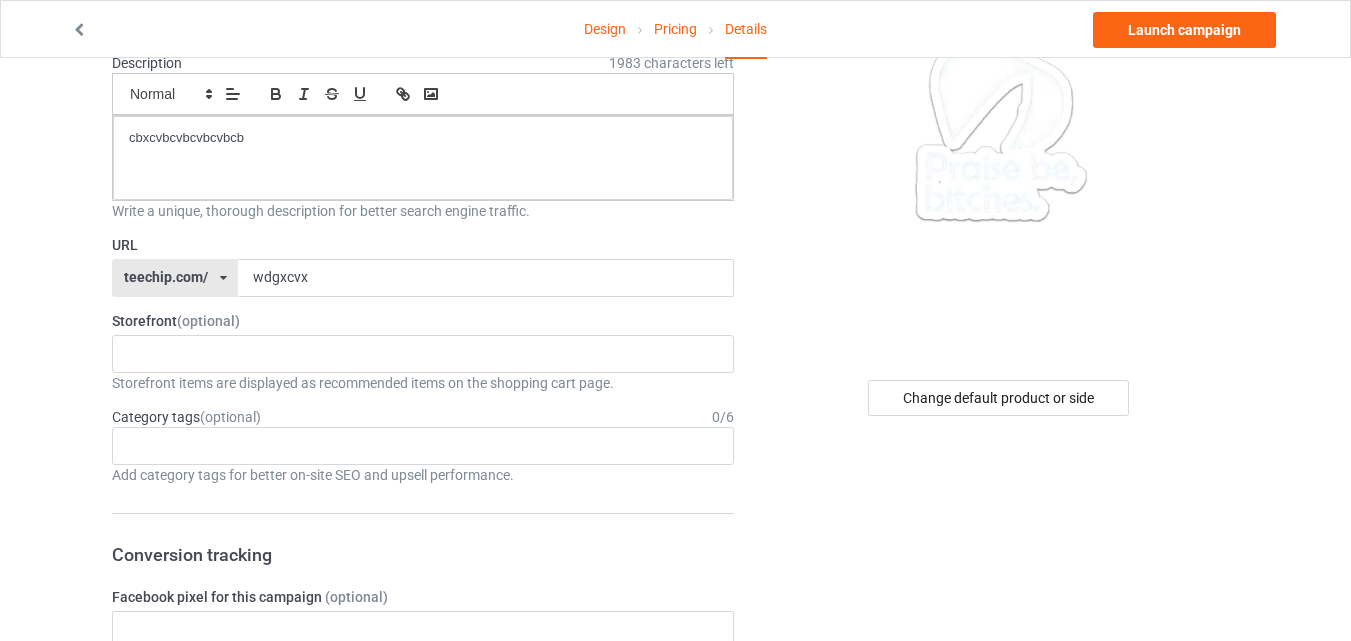 click on "Change default product or side" at bounding box center [1000, 894] 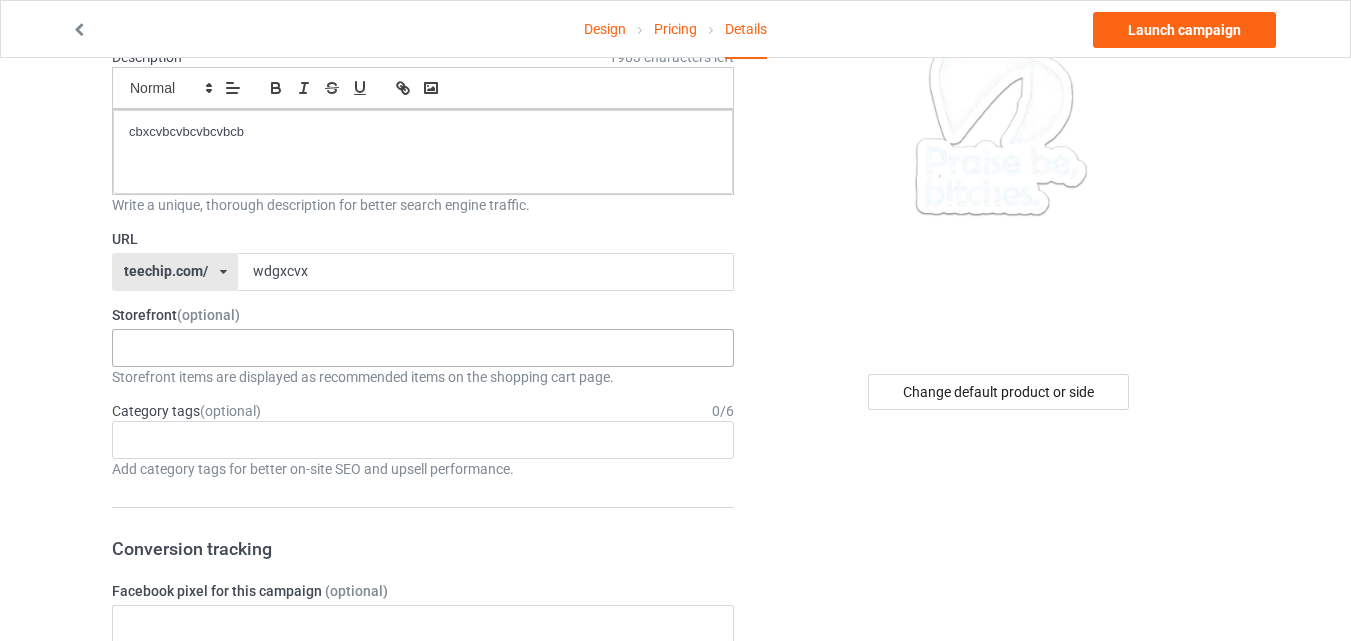scroll, scrollTop: 200, scrollLeft: 0, axis: vertical 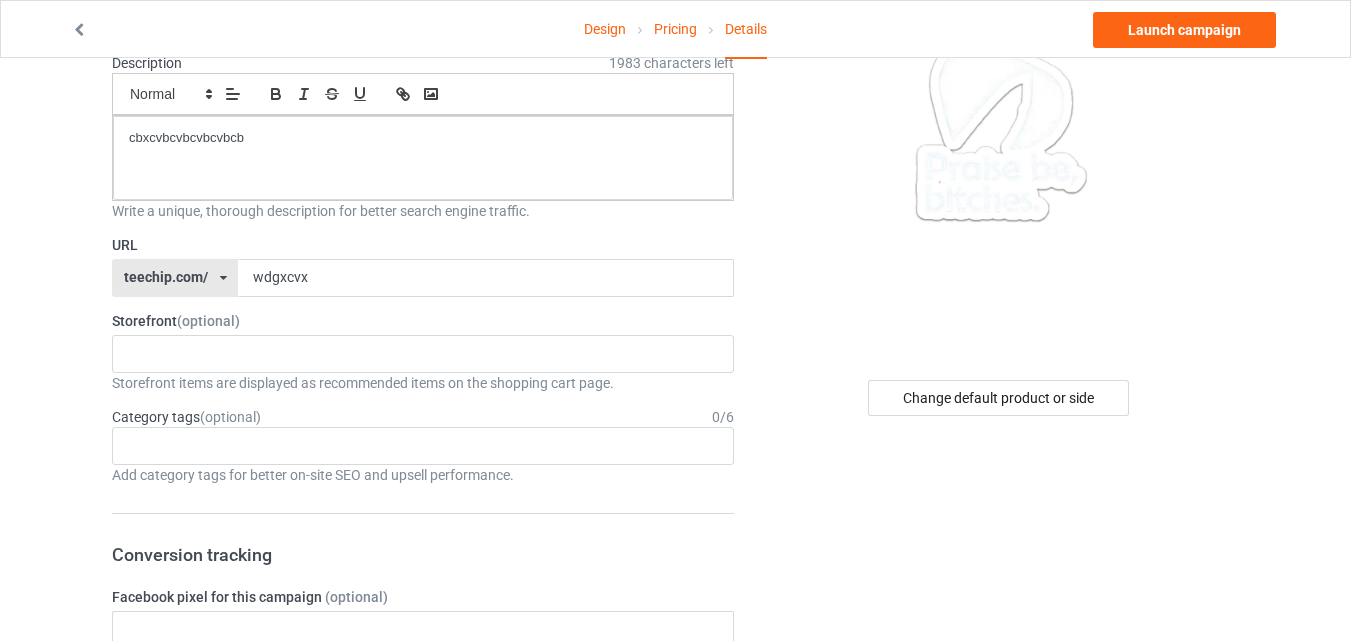 click at bounding box center [223, 278] 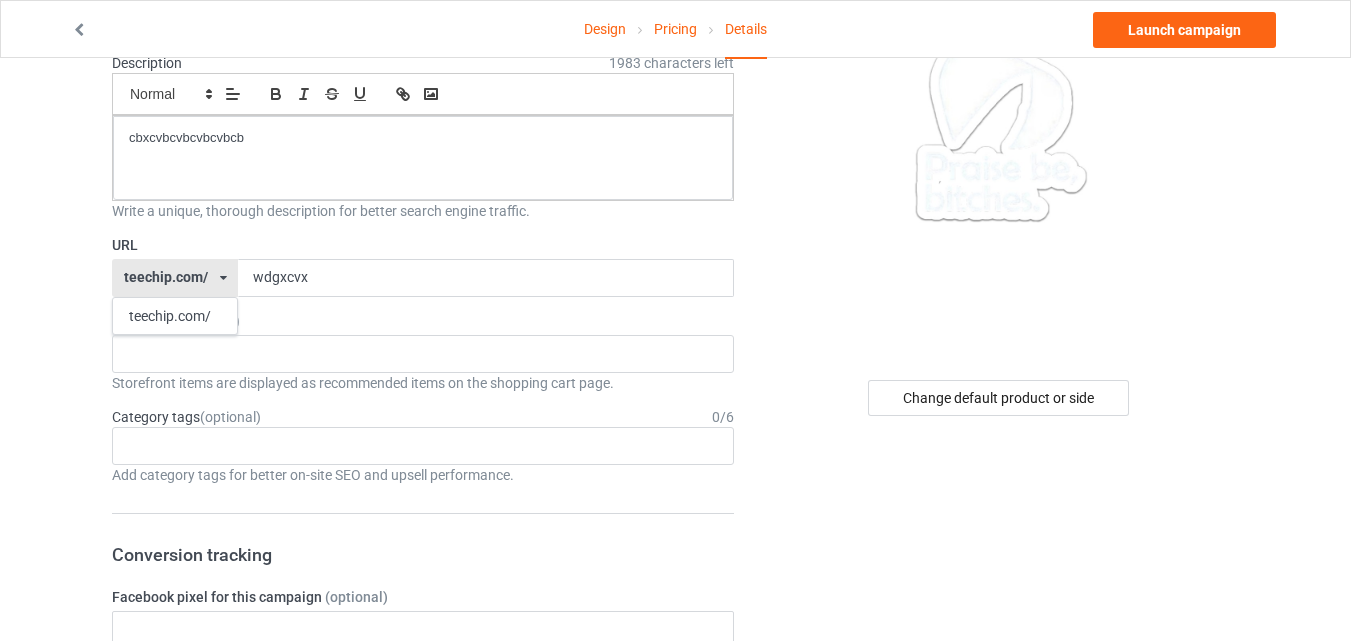 click at bounding box center [223, 278] 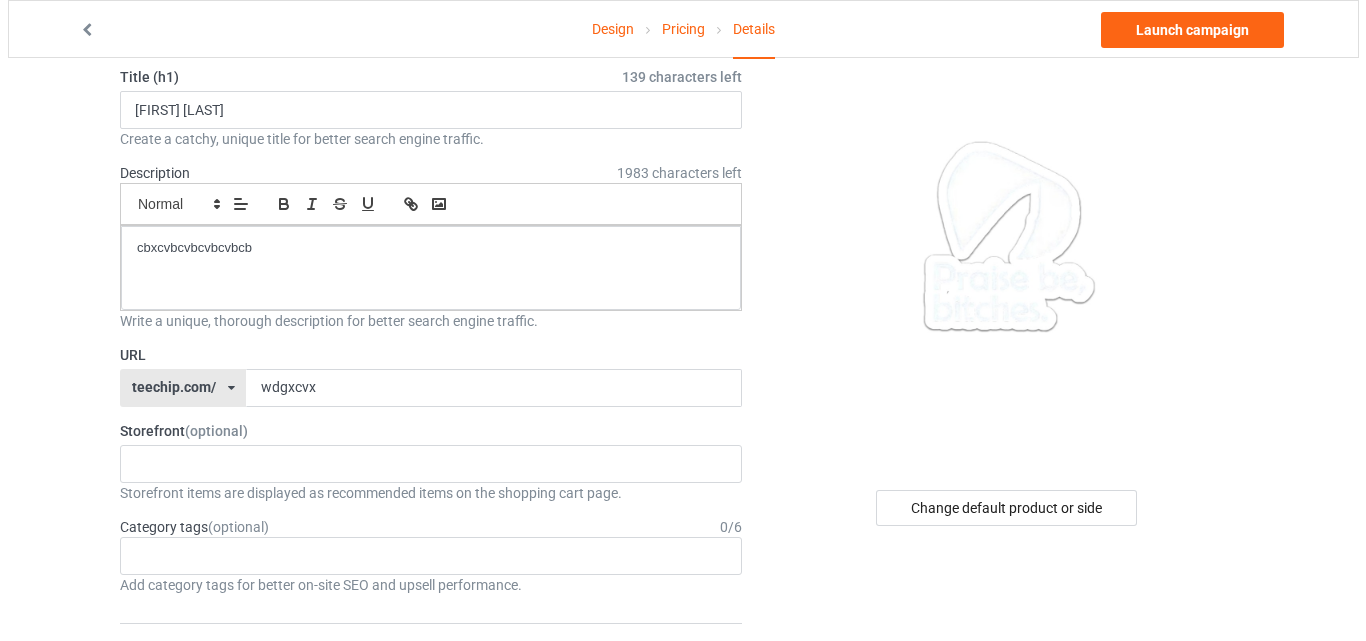 scroll, scrollTop: 0, scrollLeft: 0, axis: both 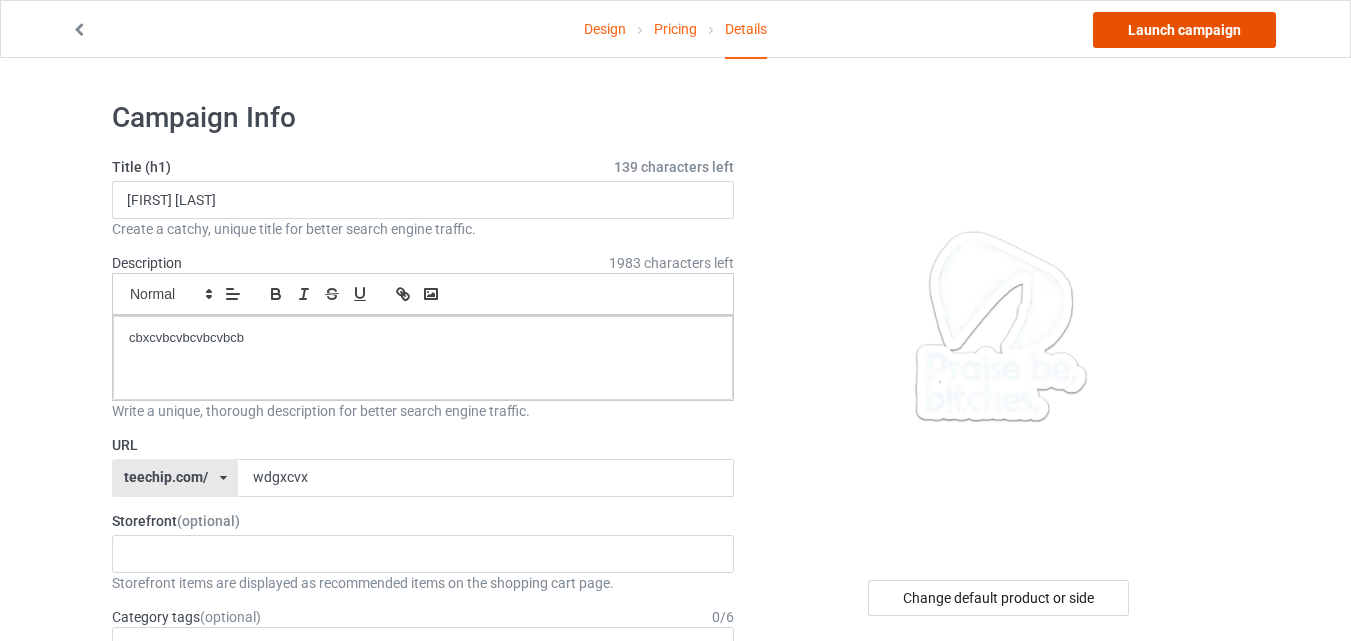 click on "Launch campaign" at bounding box center (1184, 30) 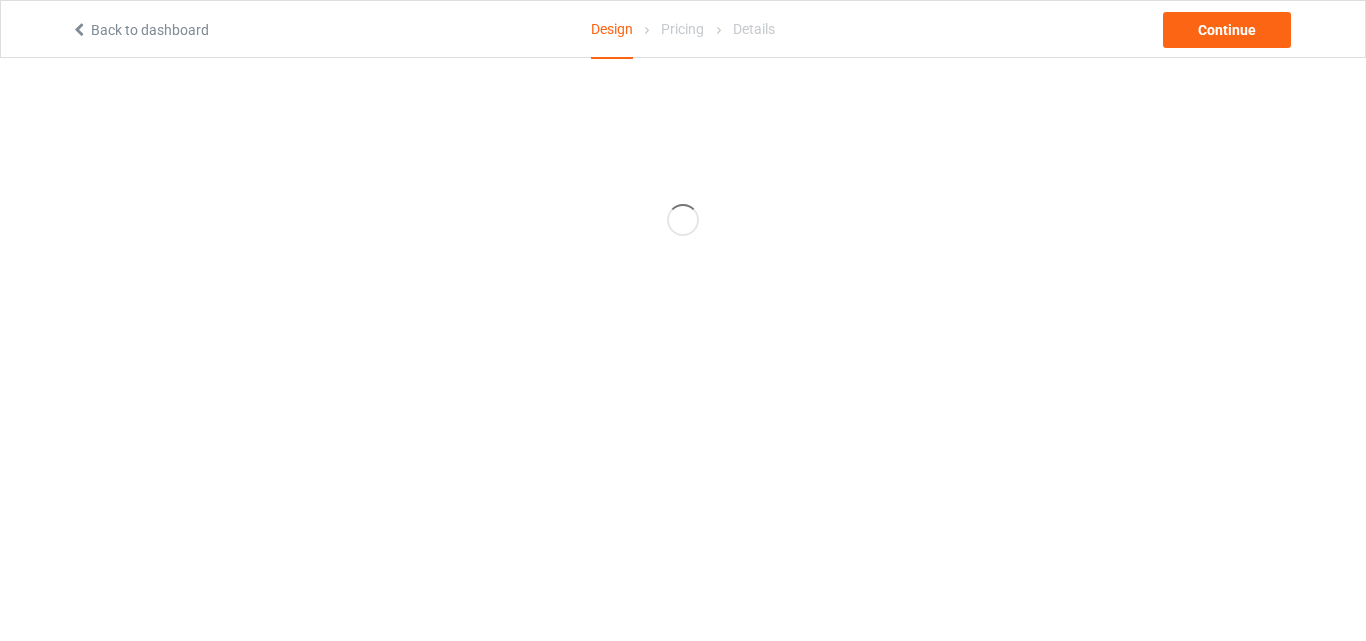 scroll, scrollTop: 0, scrollLeft: 0, axis: both 